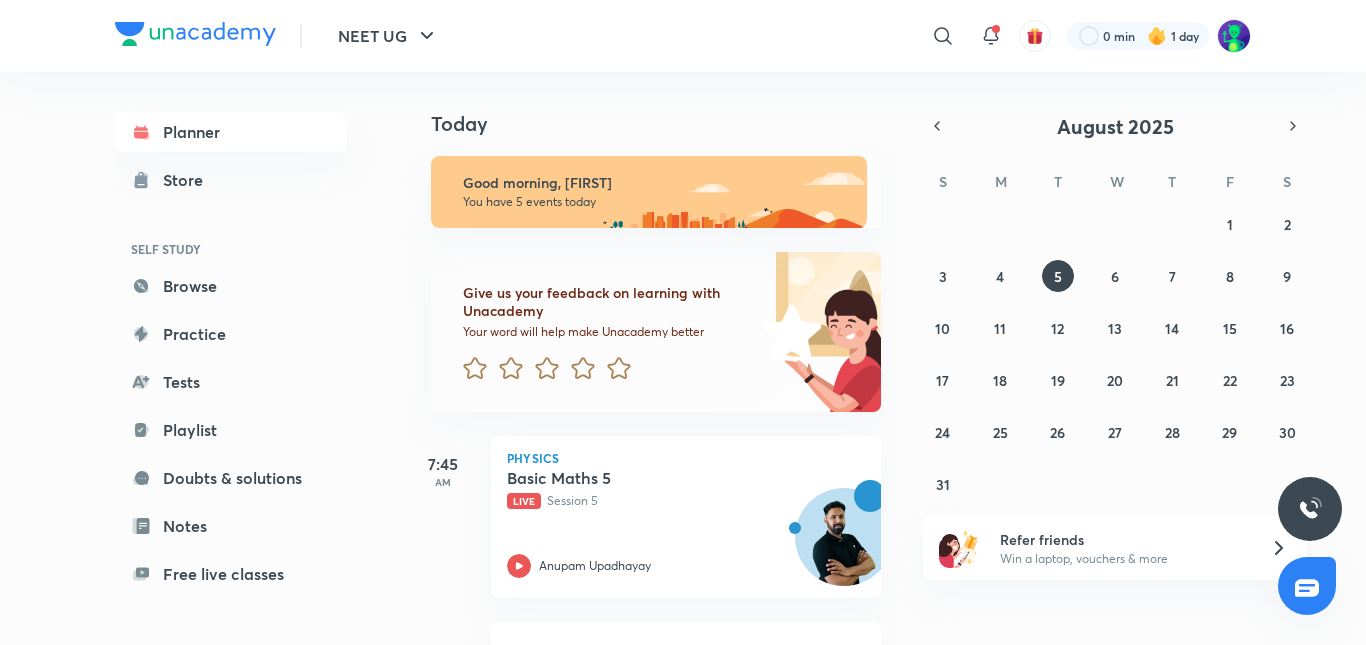 scroll, scrollTop: 0, scrollLeft: 0, axis: both 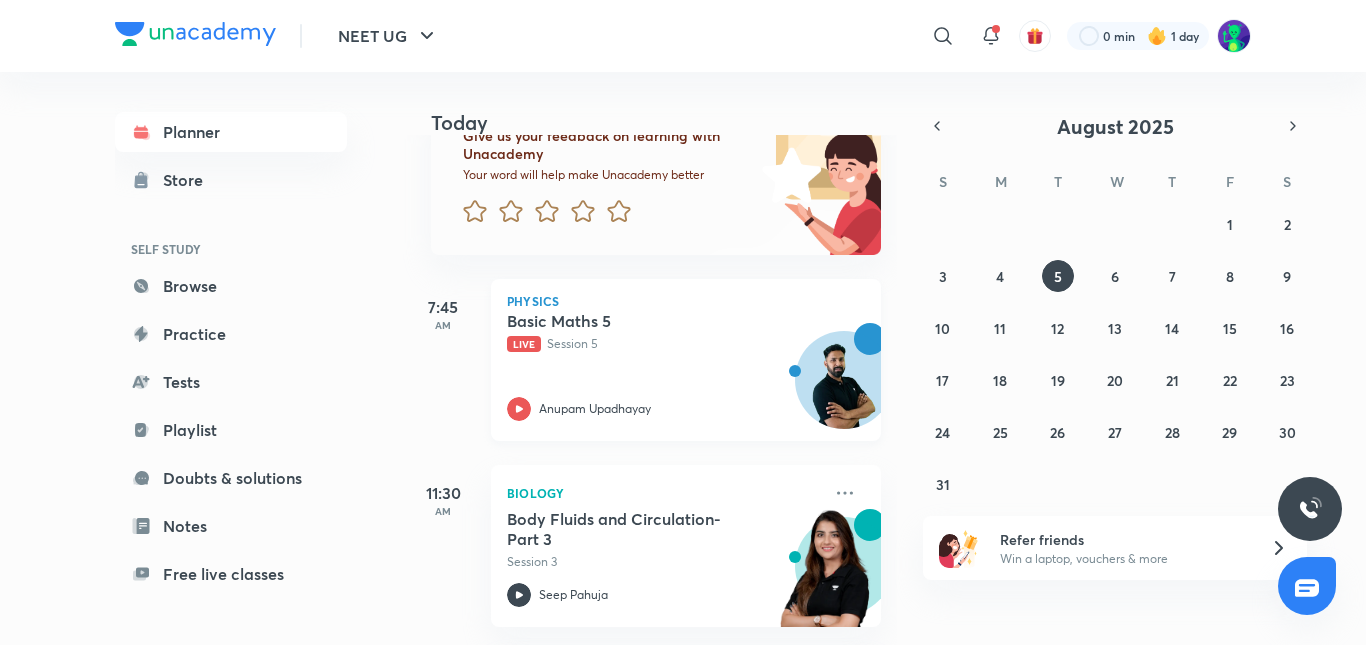 click on "Basic Maths 5" at bounding box center (631, 321) 